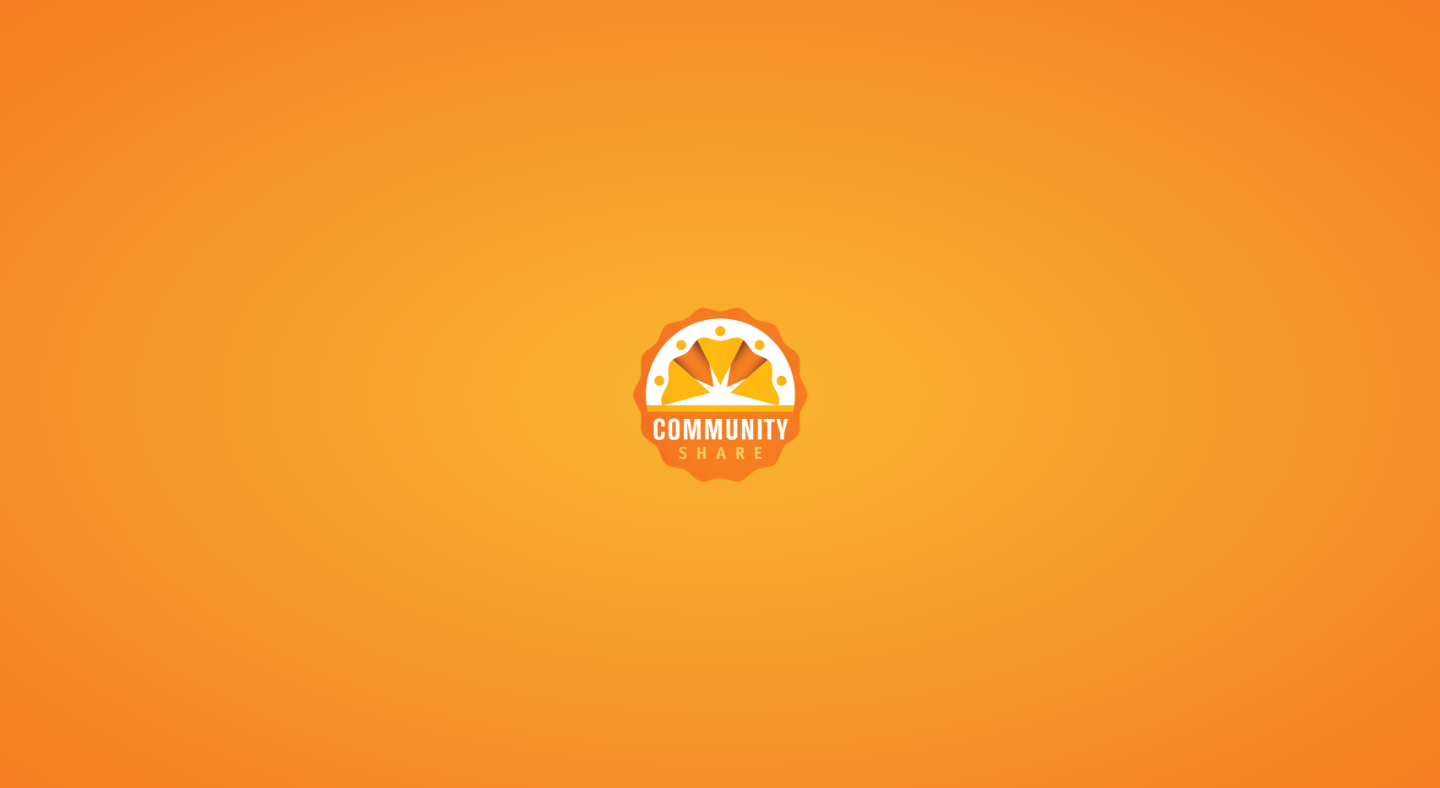 scroll, scrollTop: 0, scrollLeft: 0, axis: both 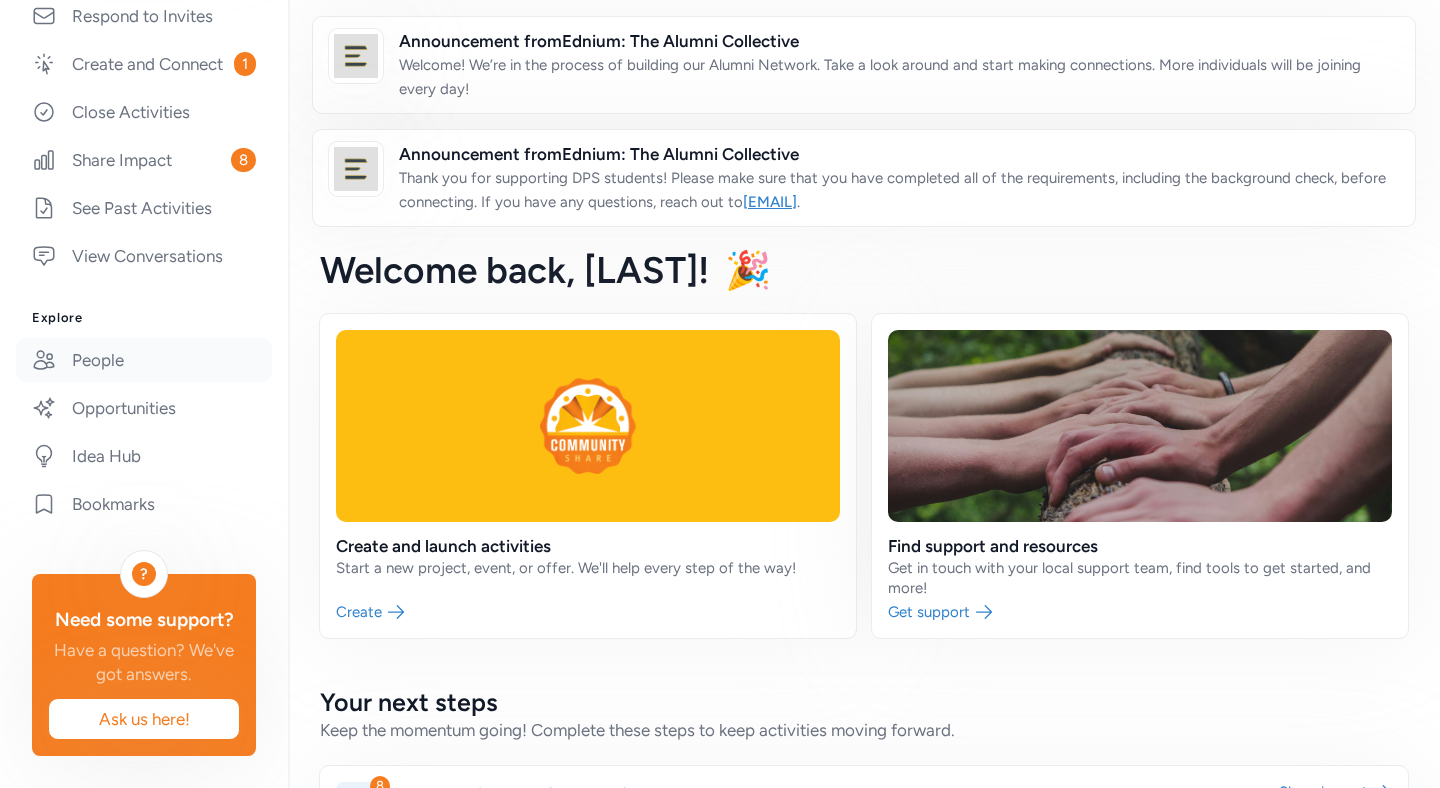click on "People" at bounding box center [144, 360] 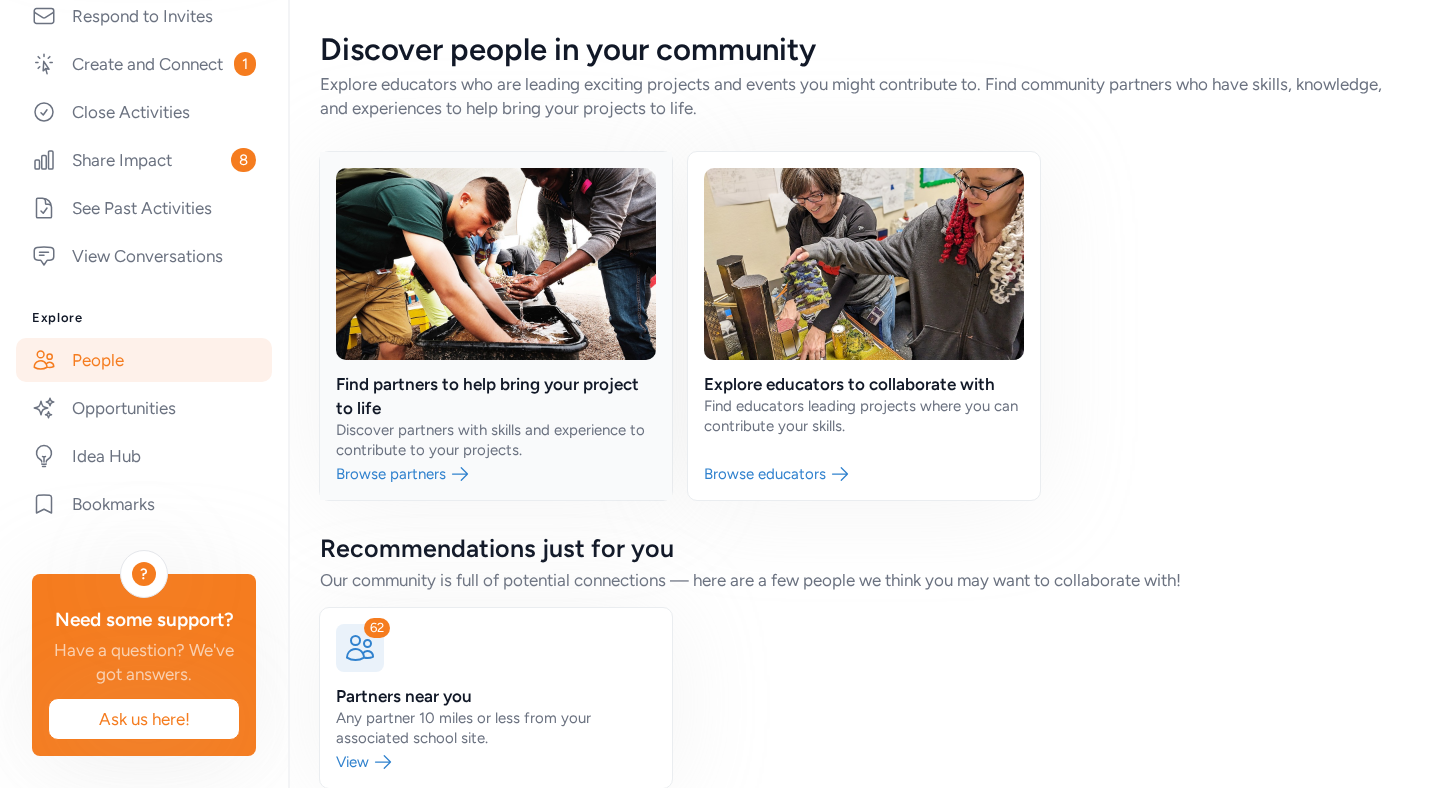 click at bounding box center [496, 326] 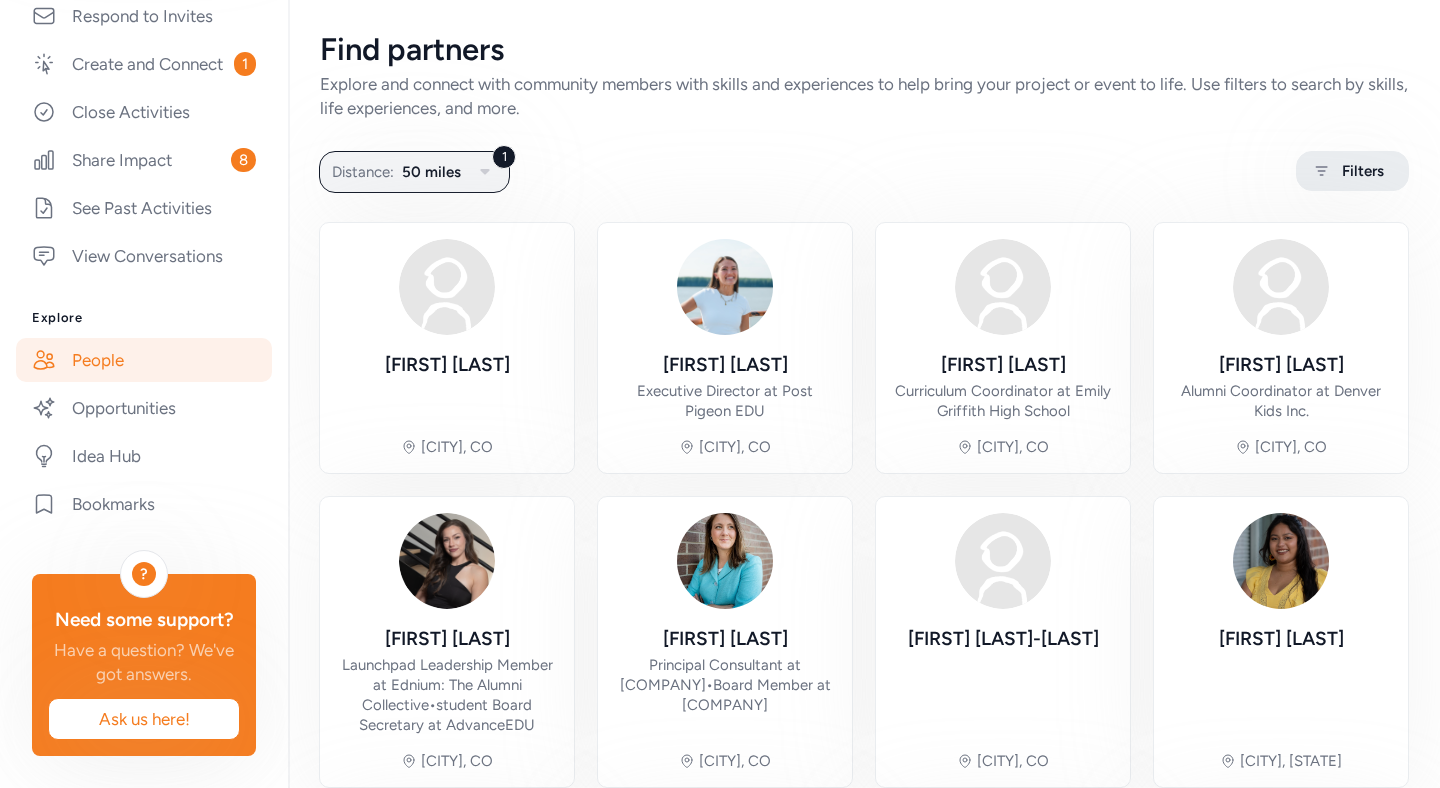 click on "Filters" at bounding box center [1352, 171] 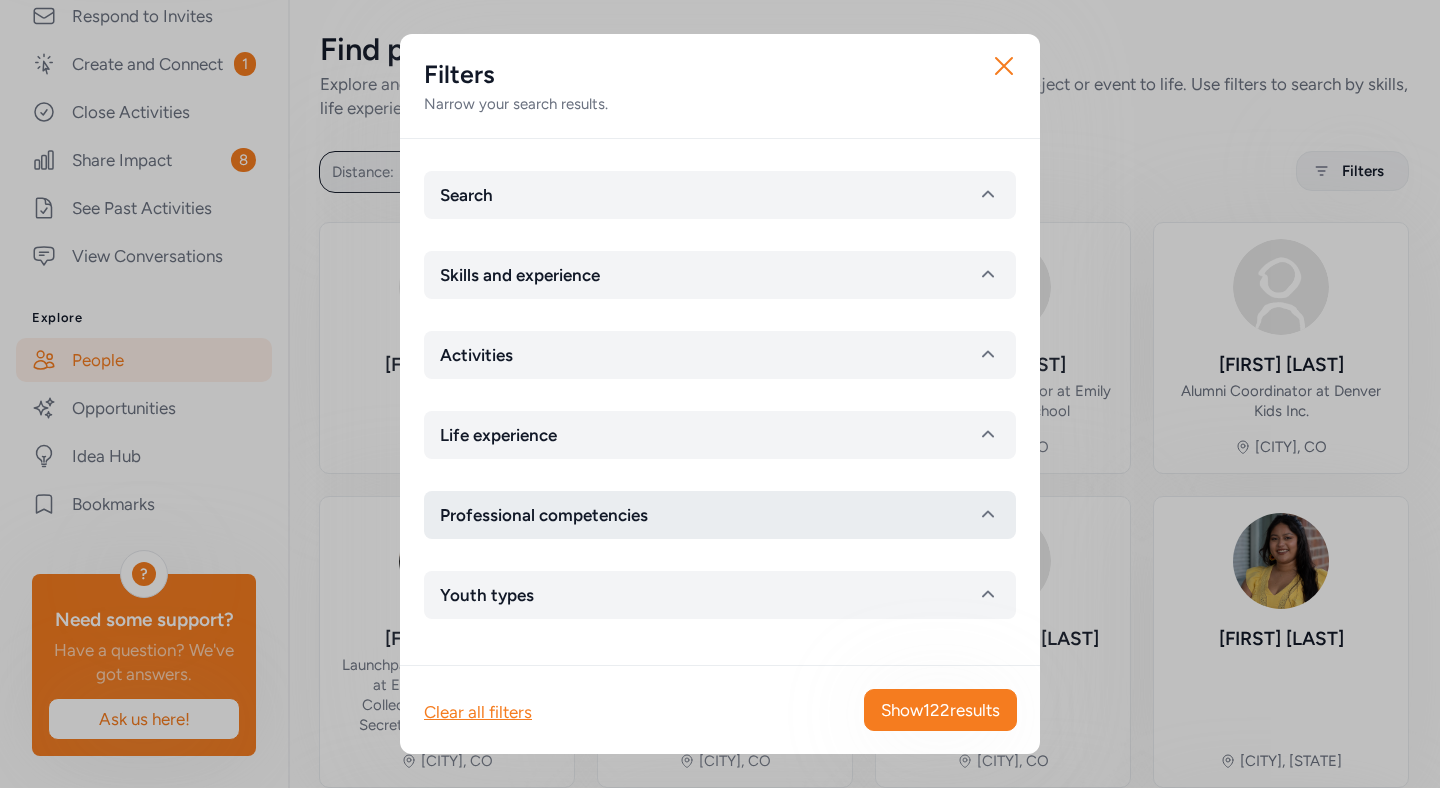 click on "Professional competencies" at bounding box center [720, 515] 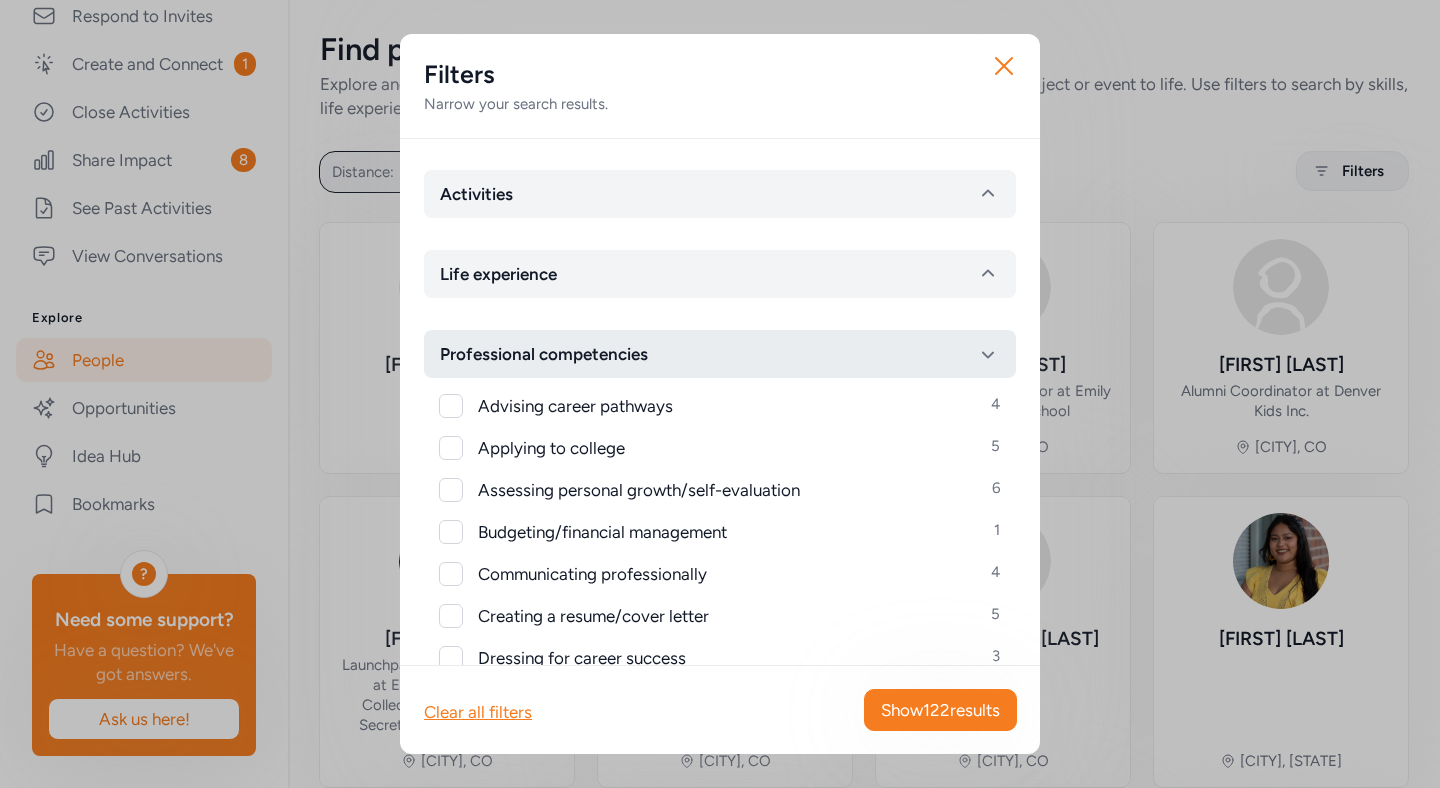scroll, scrollTop: 151, scrollLeft: 0, axis: vertical 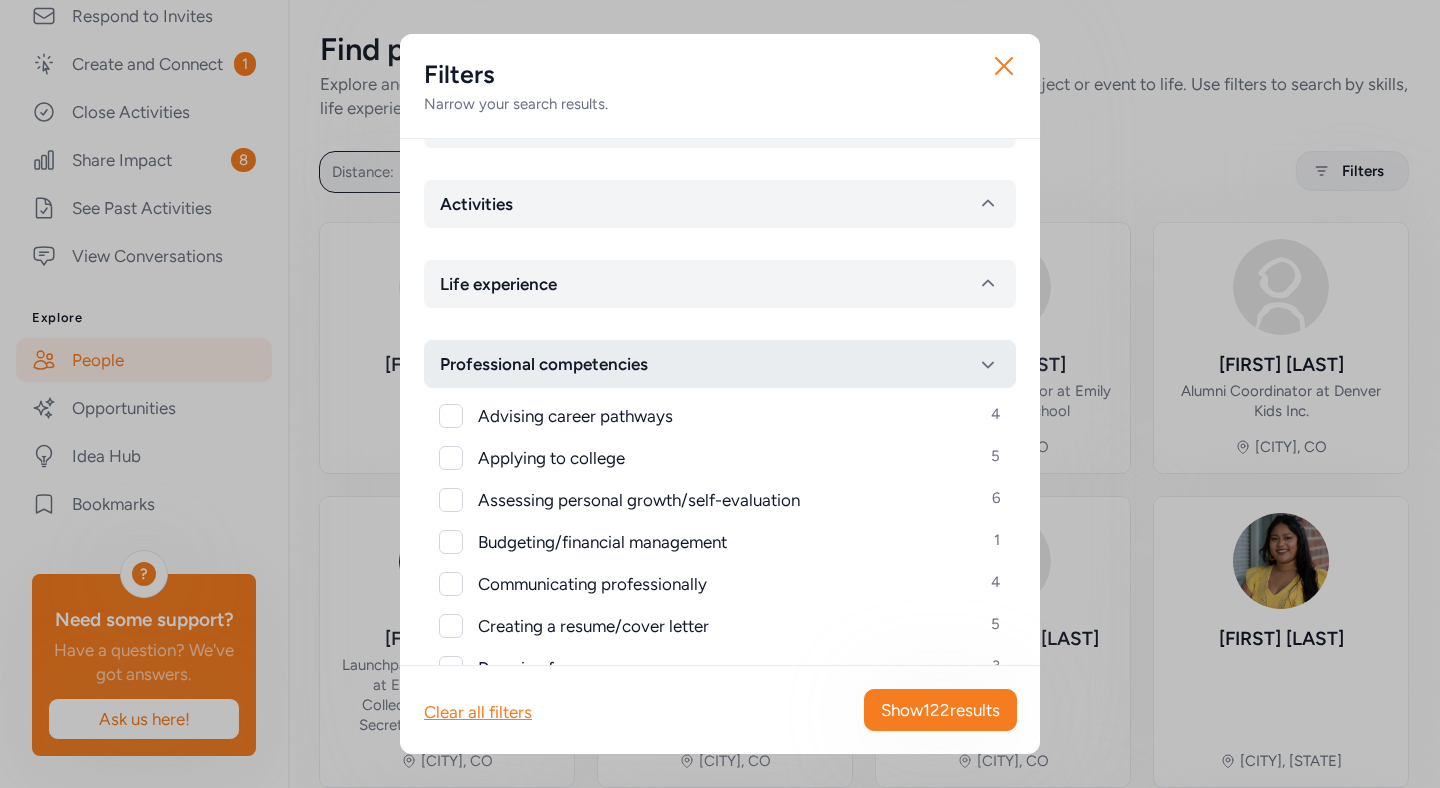 click on "Professional competencies" at bounding box center (720, 364) 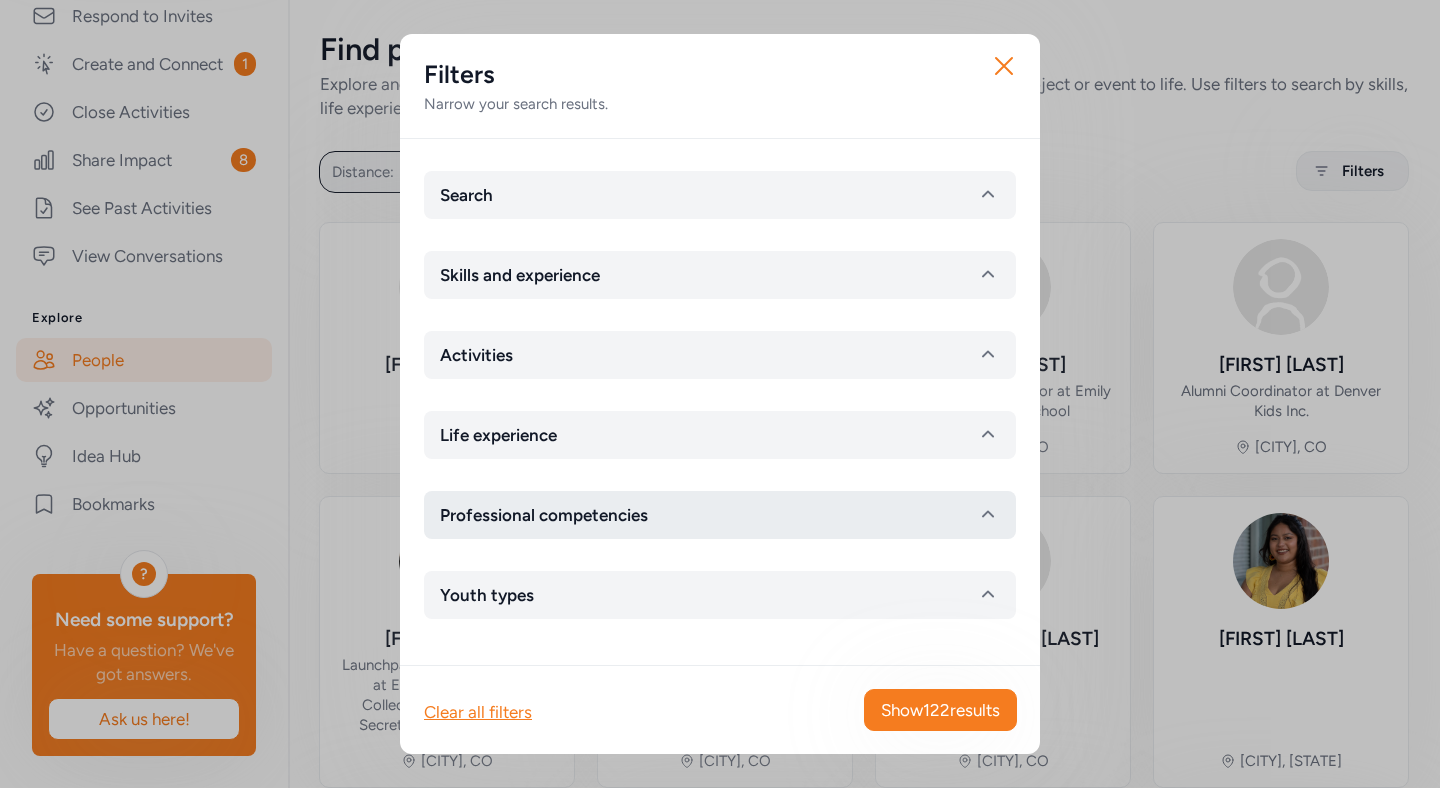 scroll, scrollTop: 0, scrollLeft: 0, axis: both 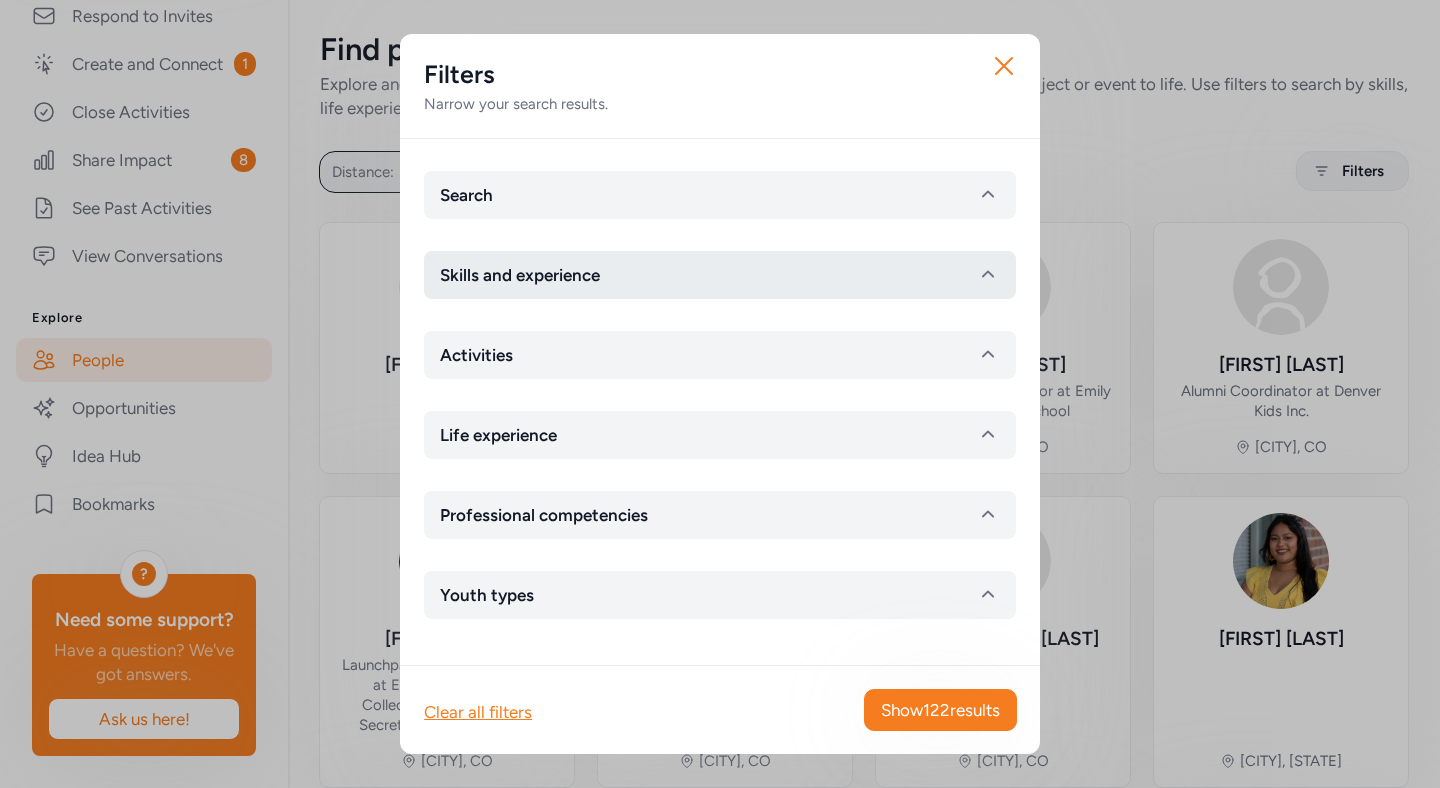 click on "Skills and experience" at bounding box center (720, 275) 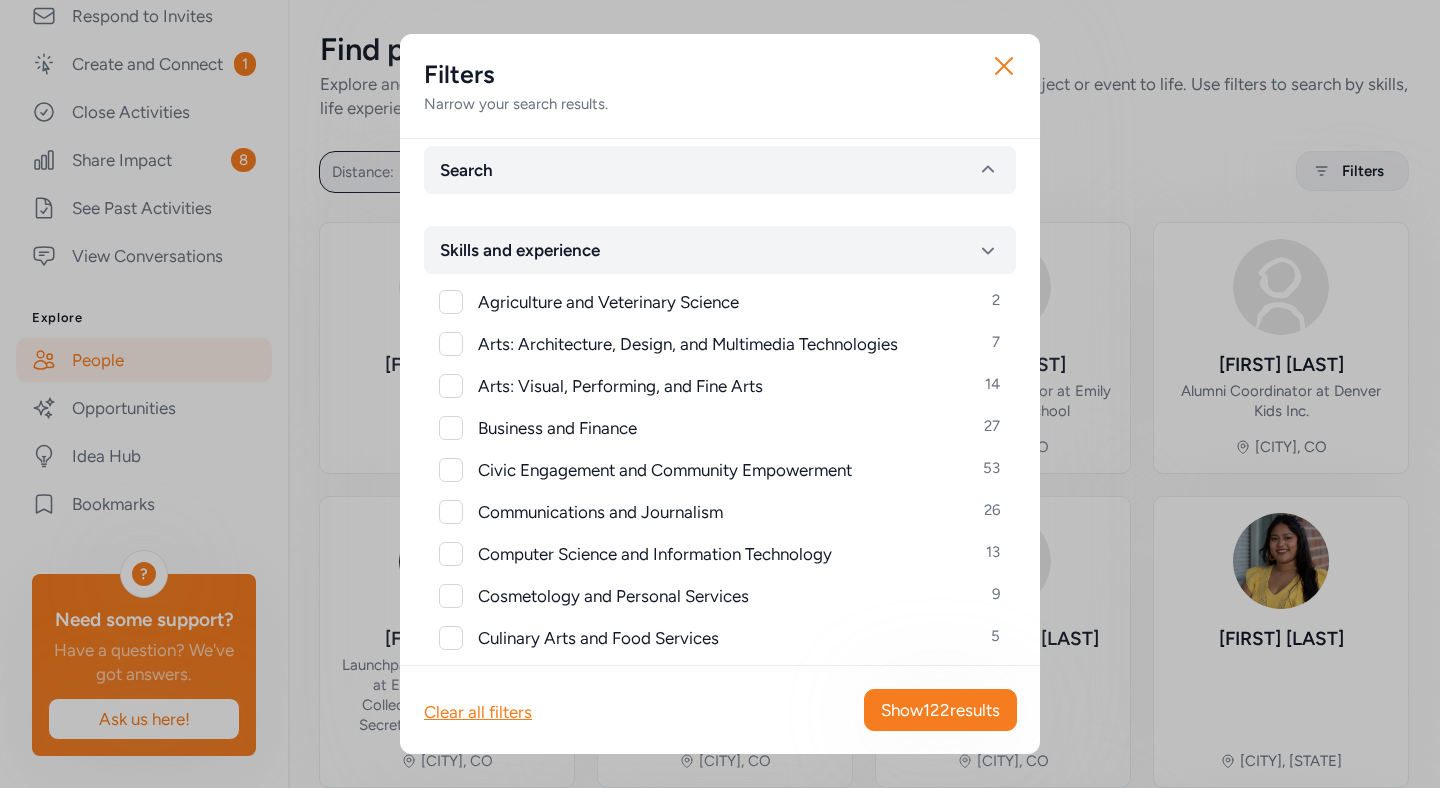 scroll, scrollTop: 31, scrollLeft: 0, axis: vertical 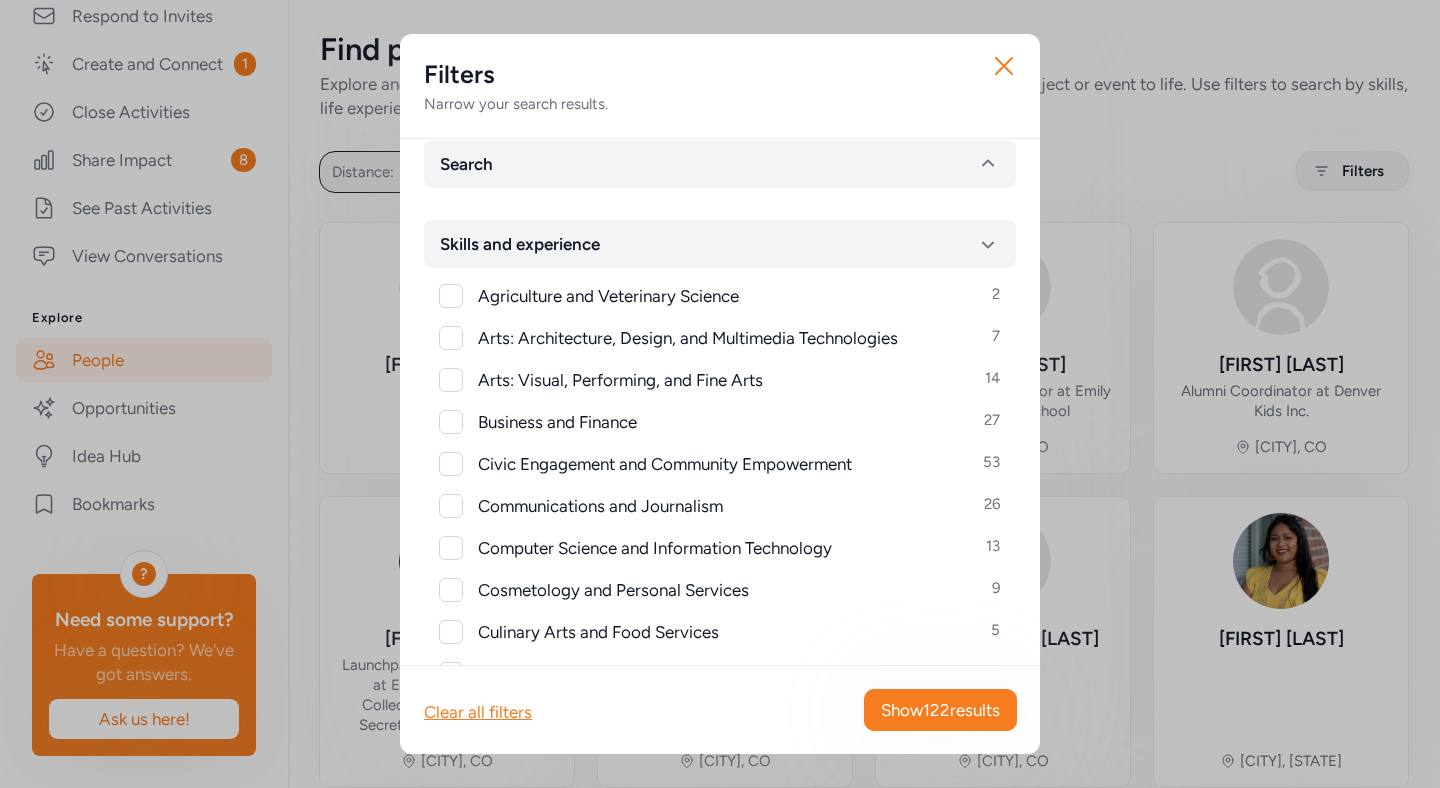 click at bounding box center (451, 422) 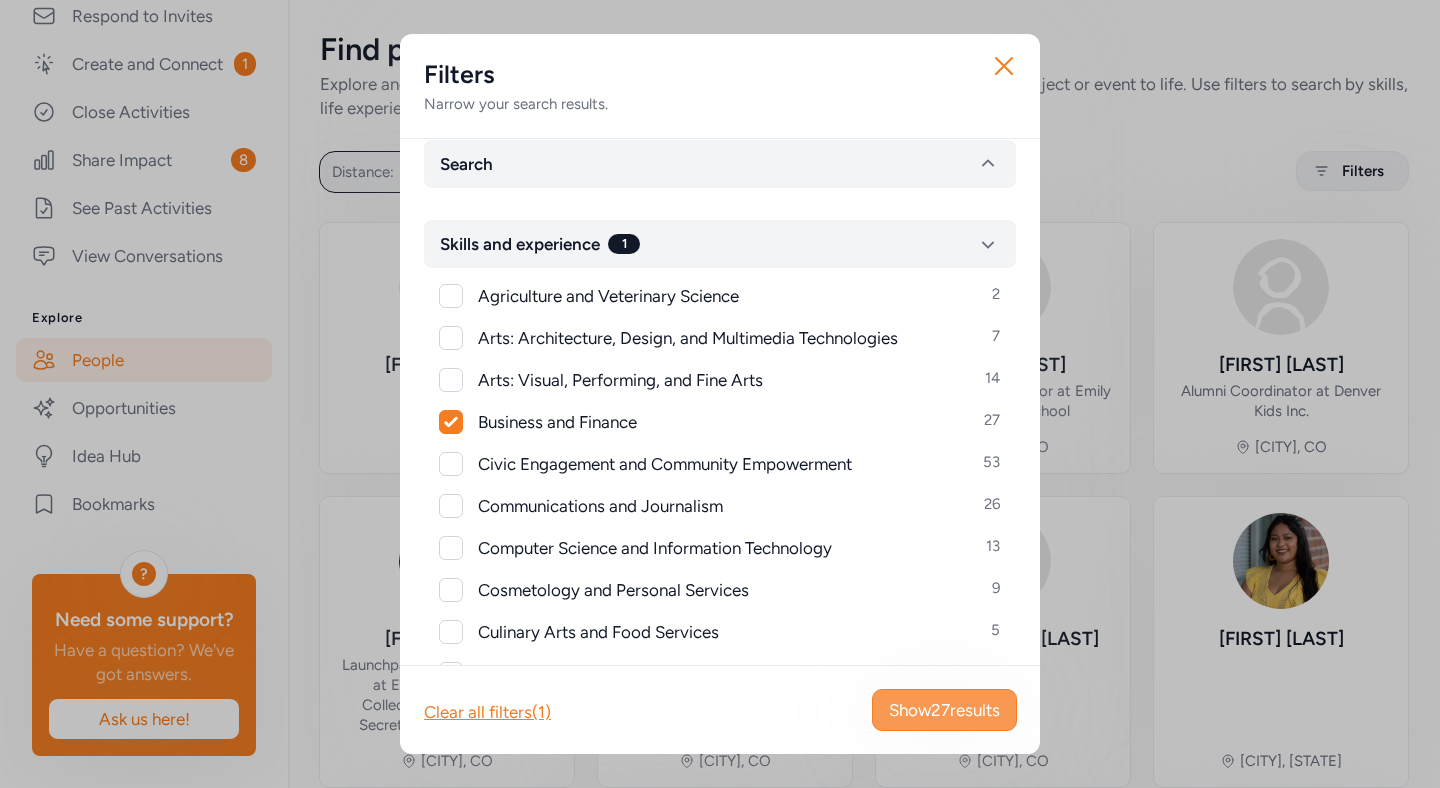 click on "Show 27 results" at bounding box center [944, 710] 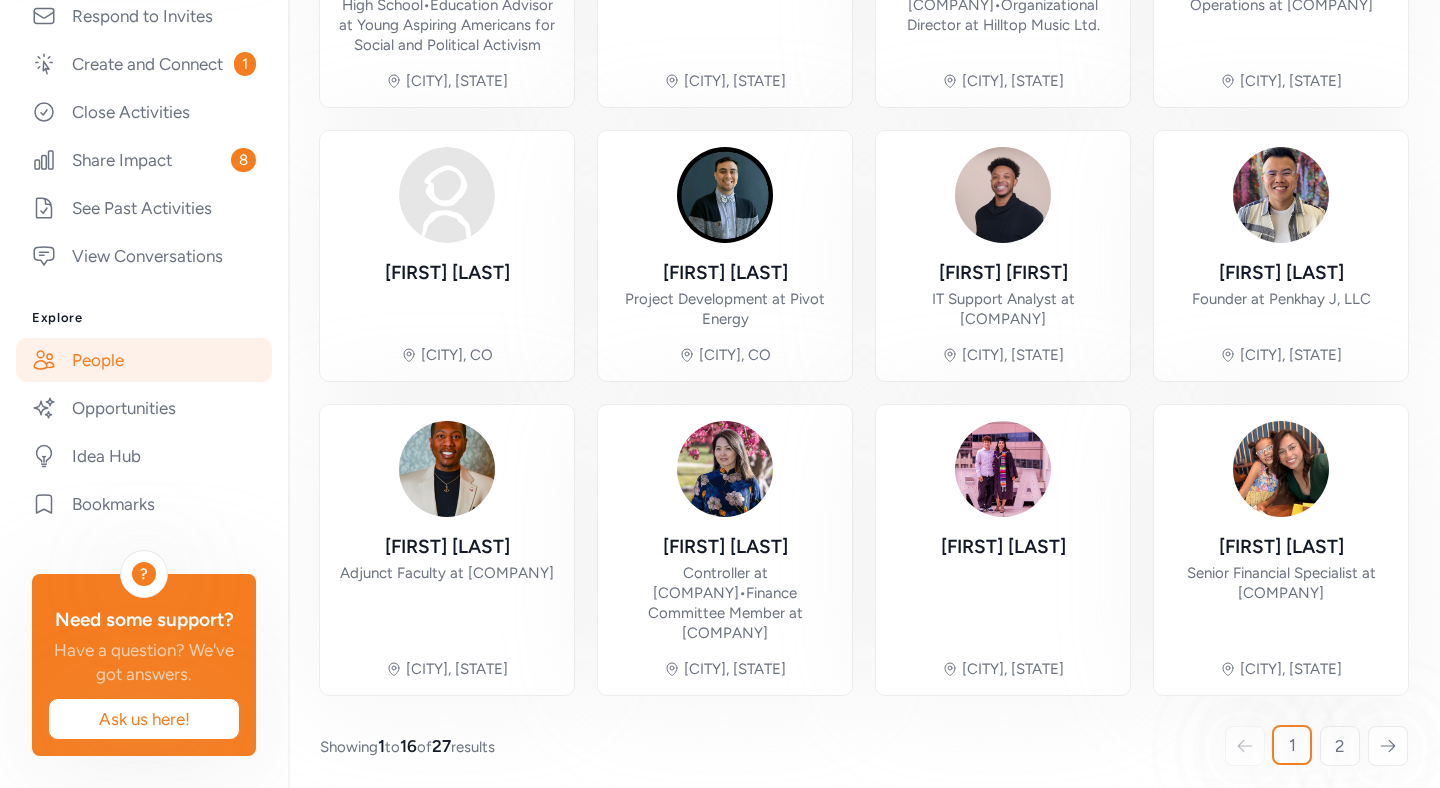scroll, scrollTop: 749, scrollLeft: 0, axis: vertical 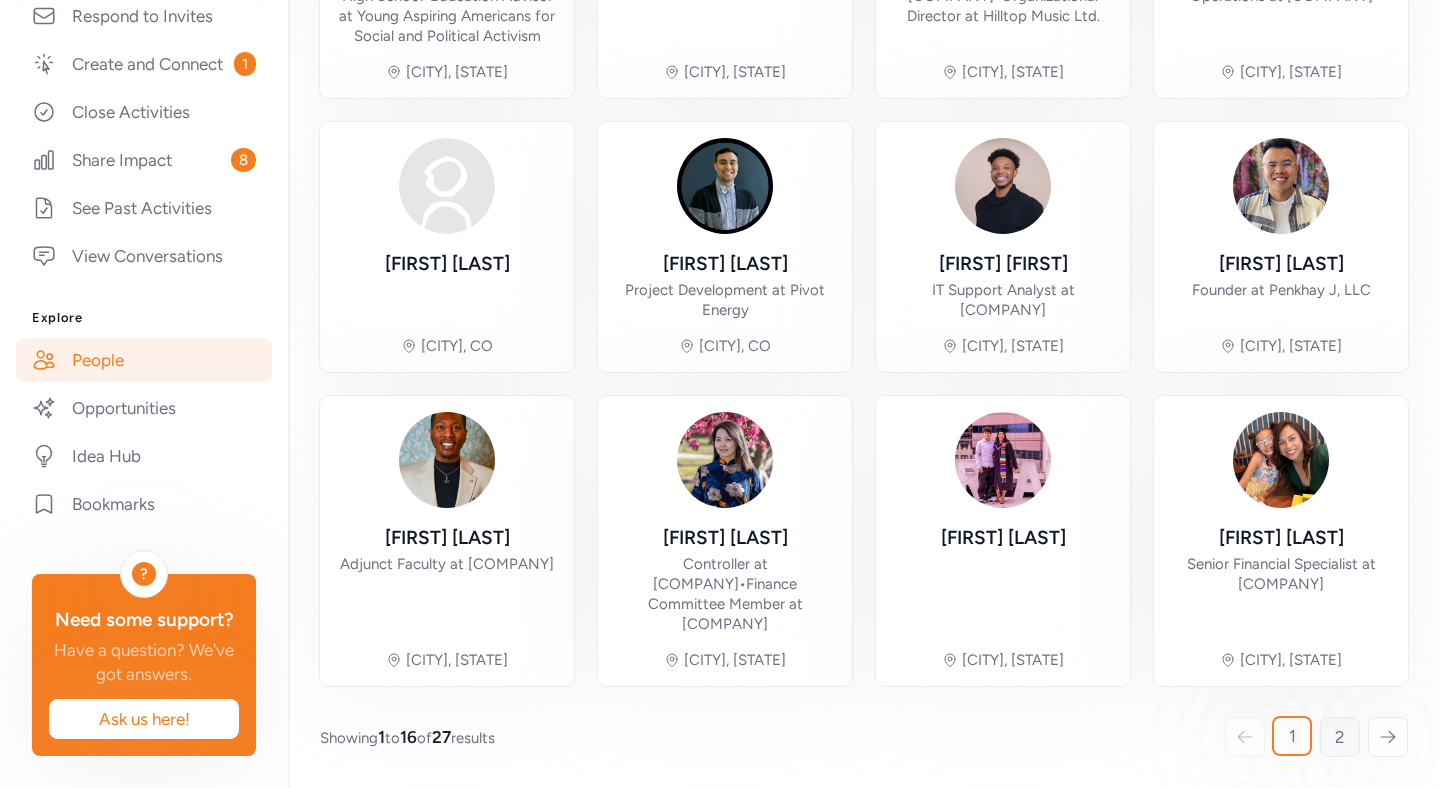 click on "2" at bounding box center [1340, 737] 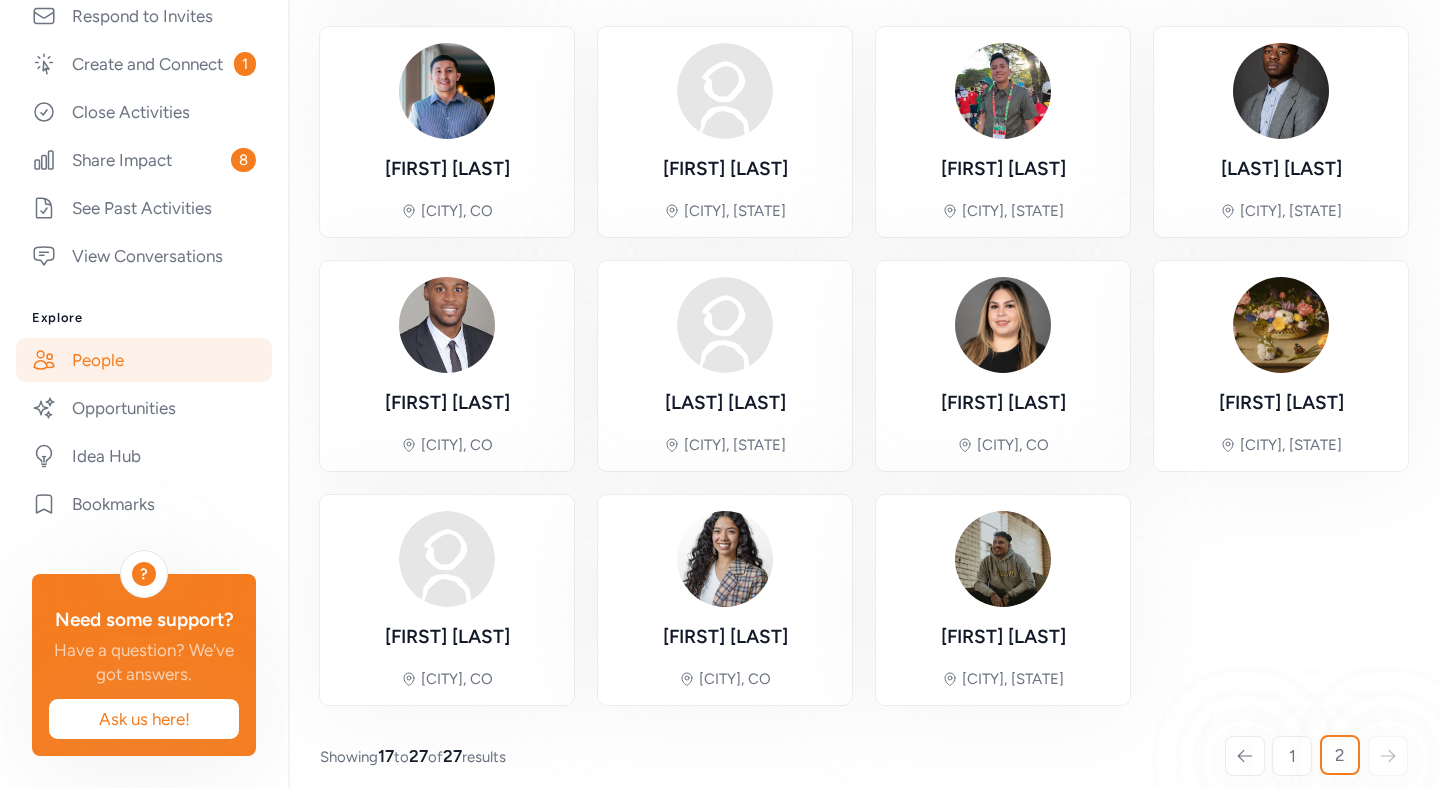 scroll, scrollTop: 152, scrollLeft: 0, axis: vertical 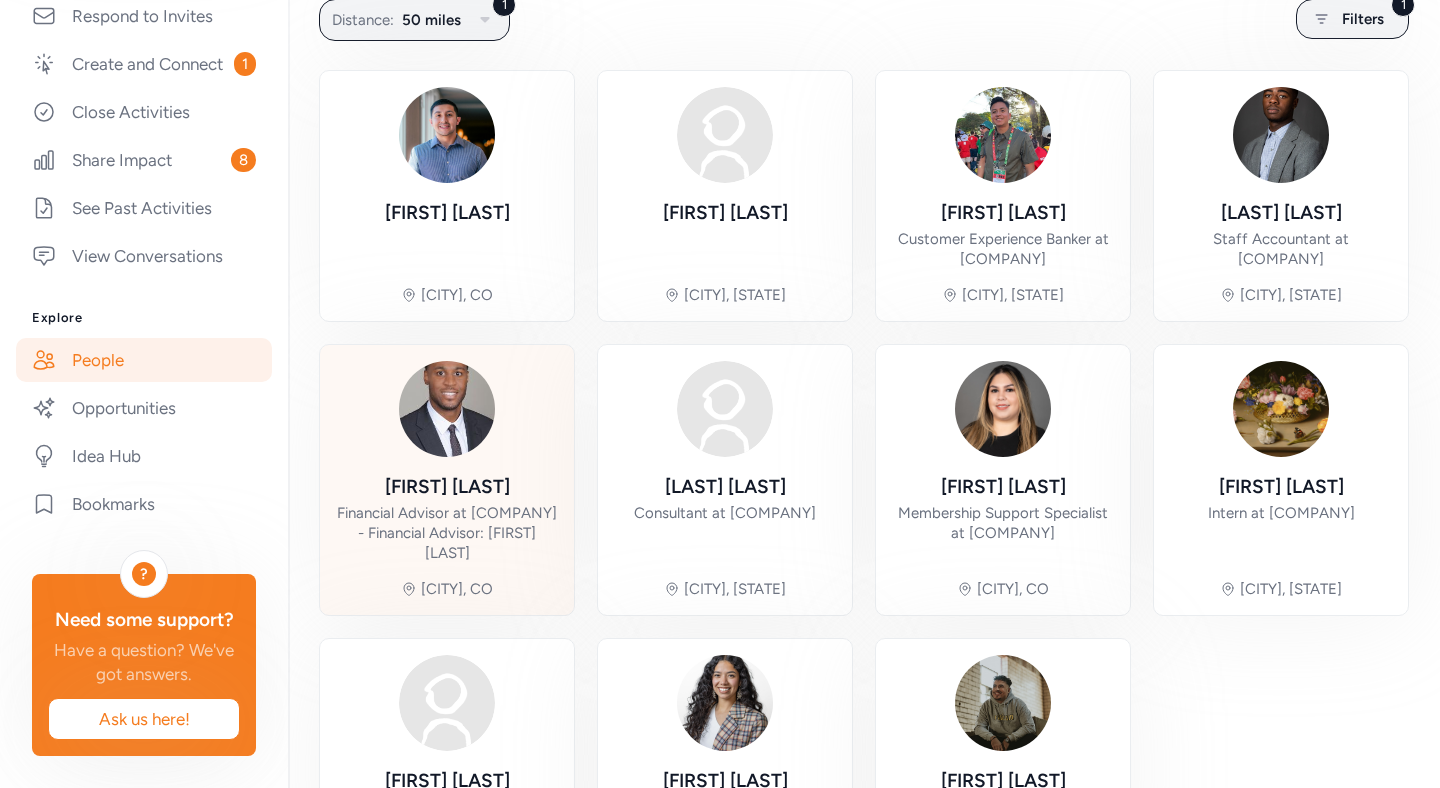 click on "[FIRST] [LAST] Financial Advisor at [COMPANY] - Financial Advisor: [FIRST] [LAST] [CITY], [STATE]" at bounding box center [447, 480] 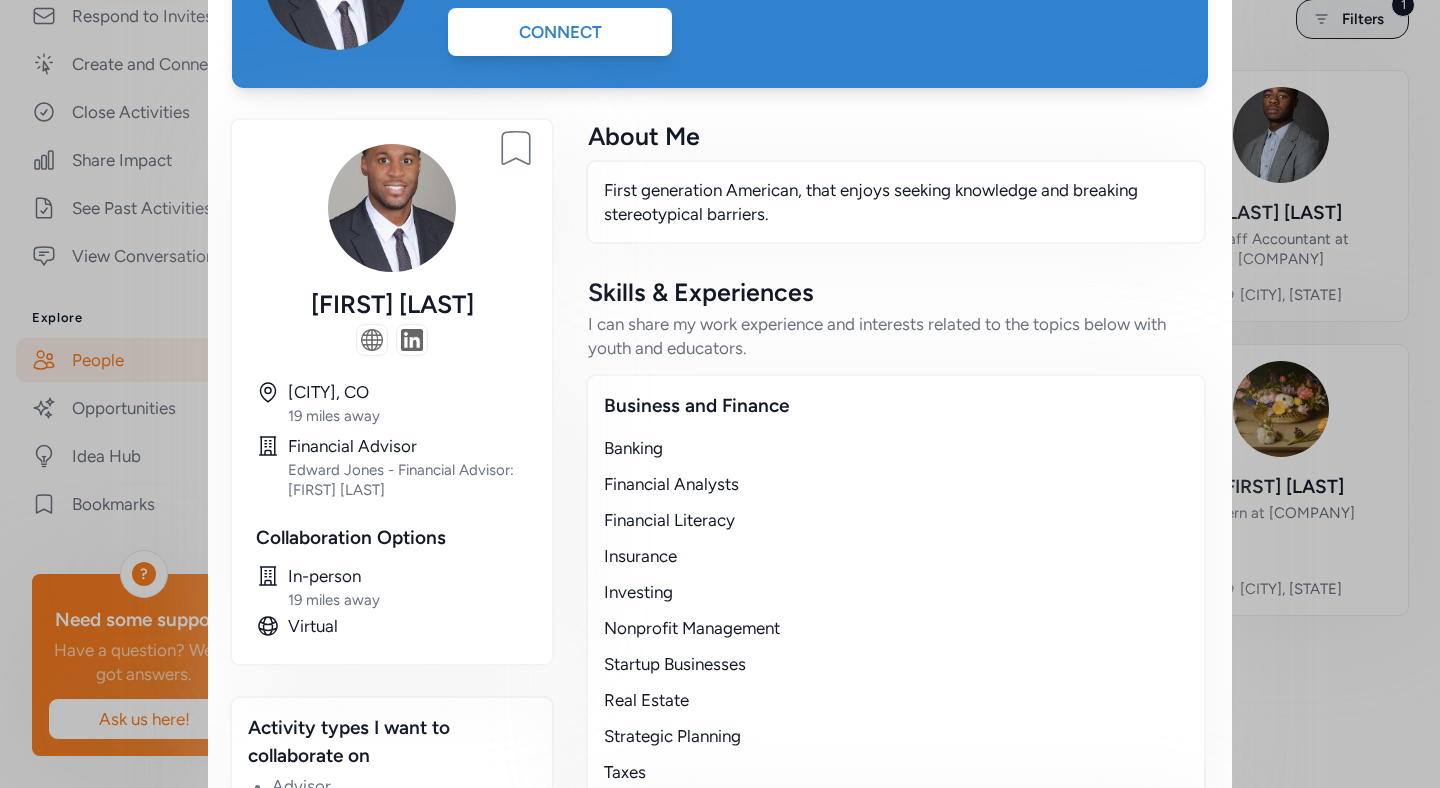 scroll, scrollTop: 228, scrollLeft: 0, axis: vertical 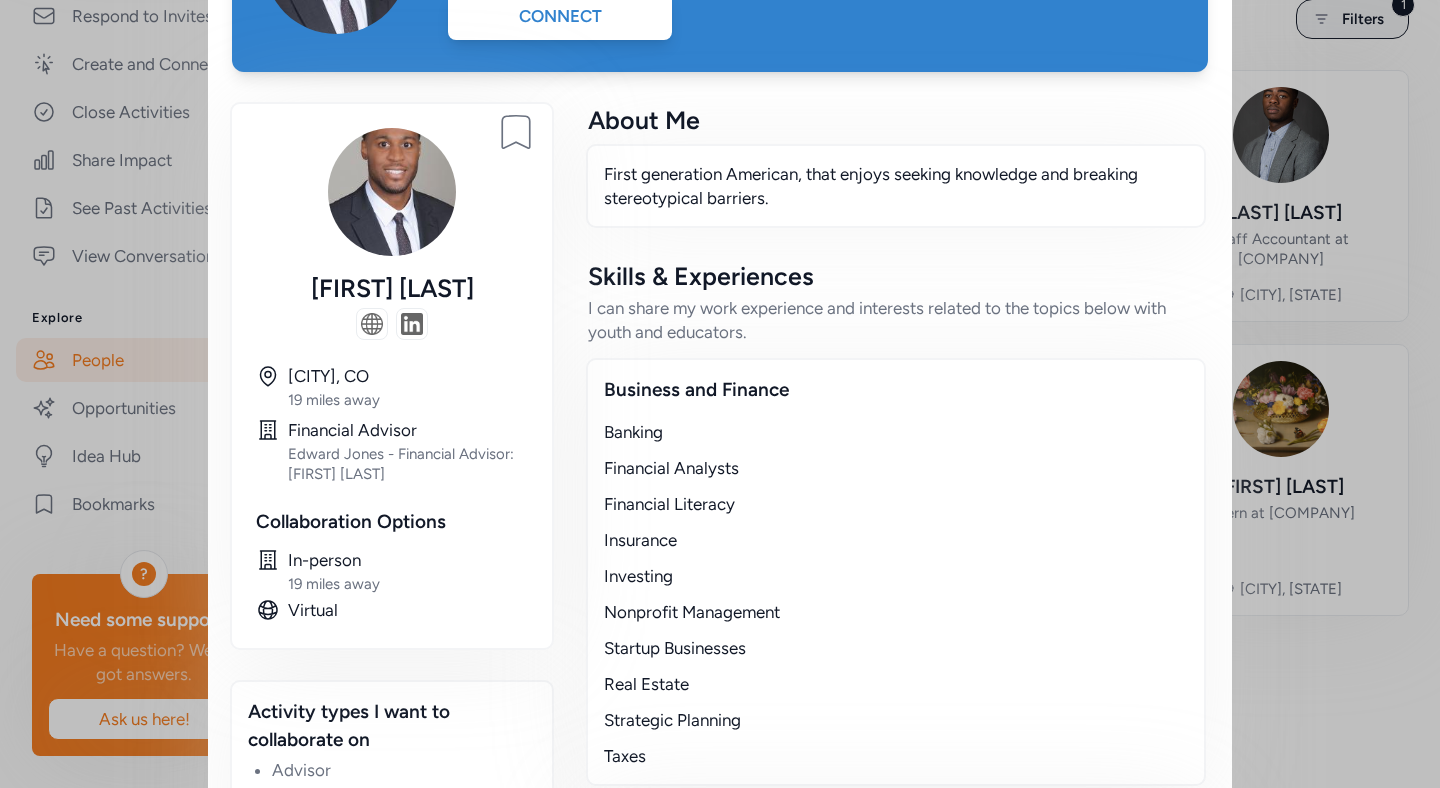 click at bounding box center (372, 324) 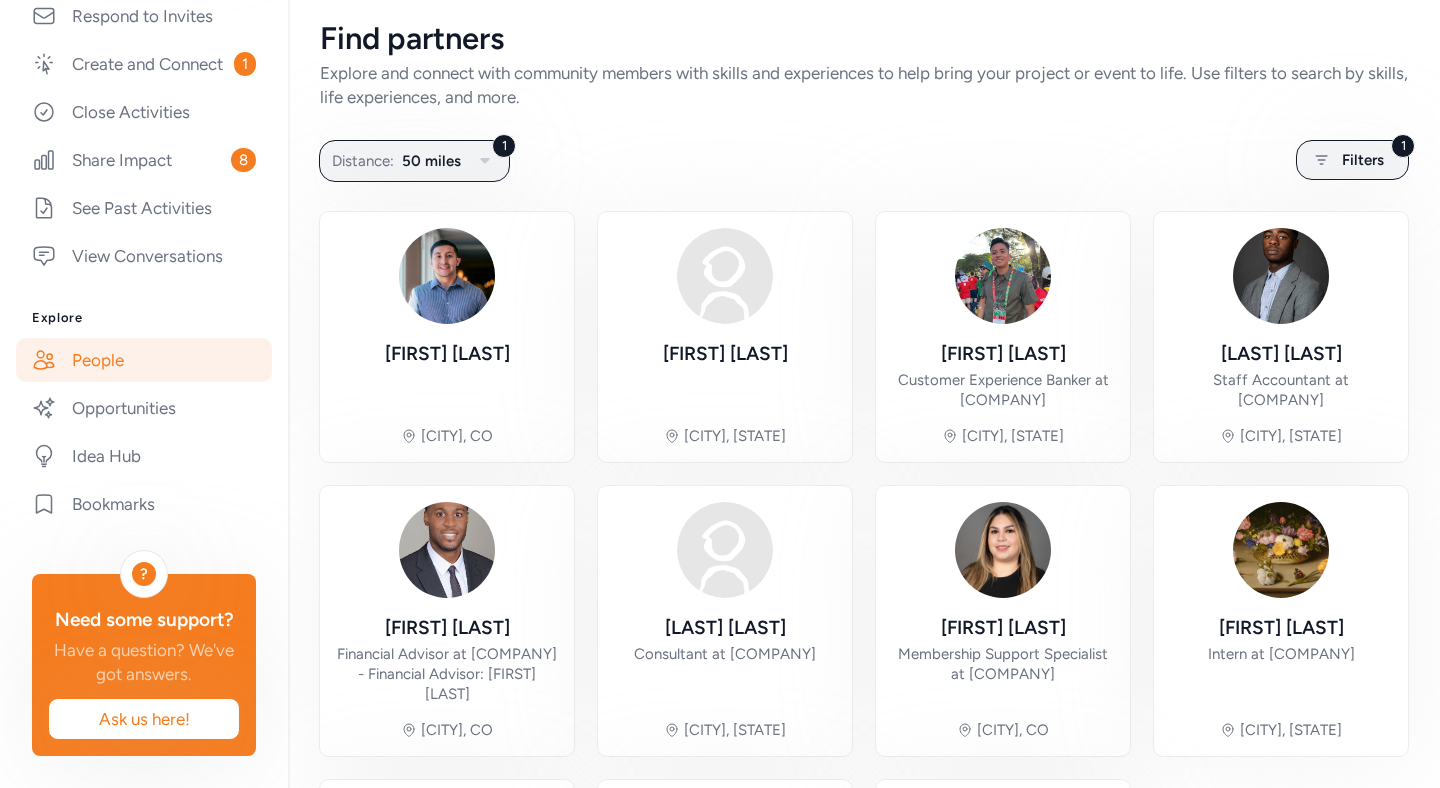 scroll, scrollTop: 0, scrollLeft: 0, axis: both 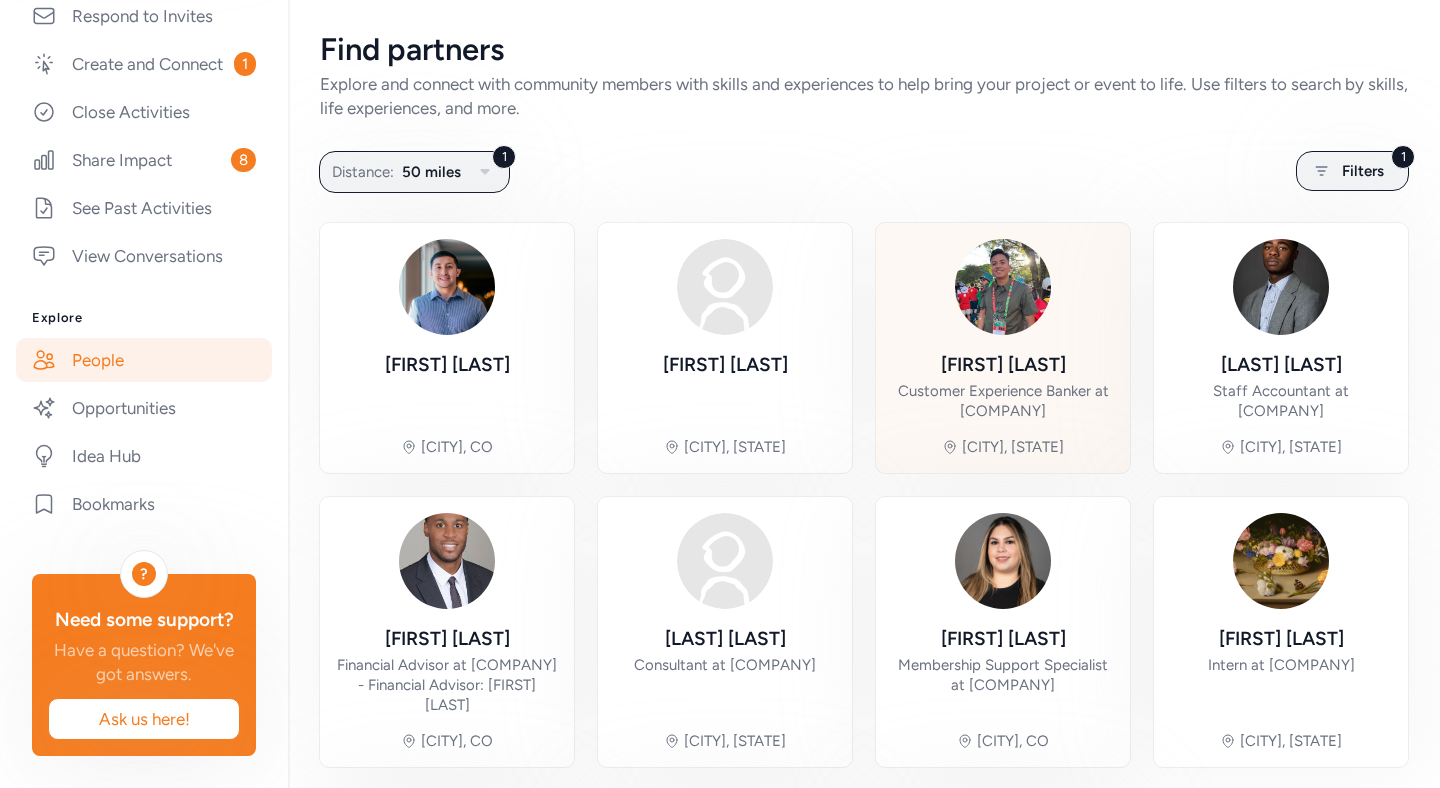 click on "[FIRST] [LAST] Customer Experience Banker at Alpine Bank Westminster, [STATE]" at bounding box center (1003, 348) 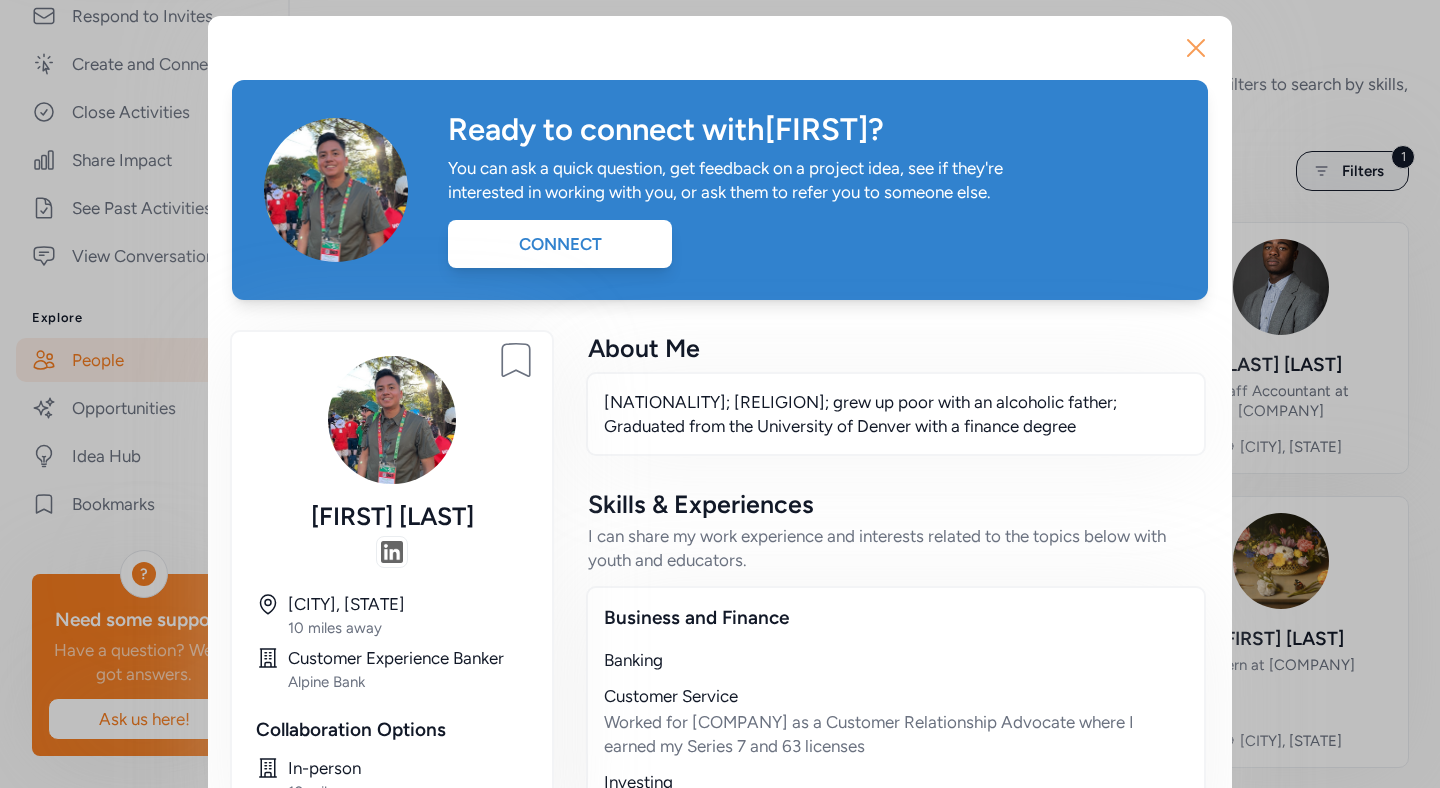 click 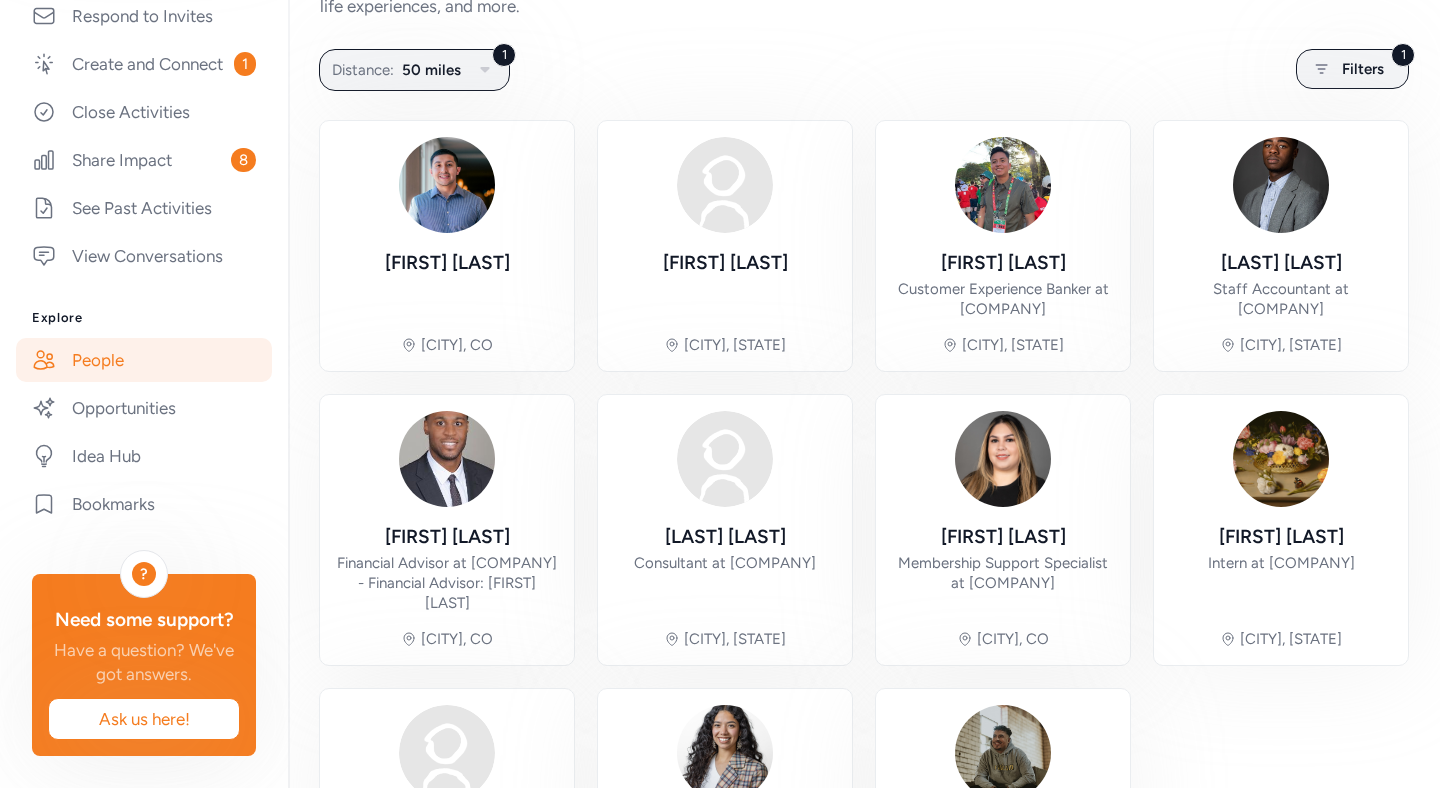 scroll, scrollTop: 355, scrollLeft: 0, axis: vertical 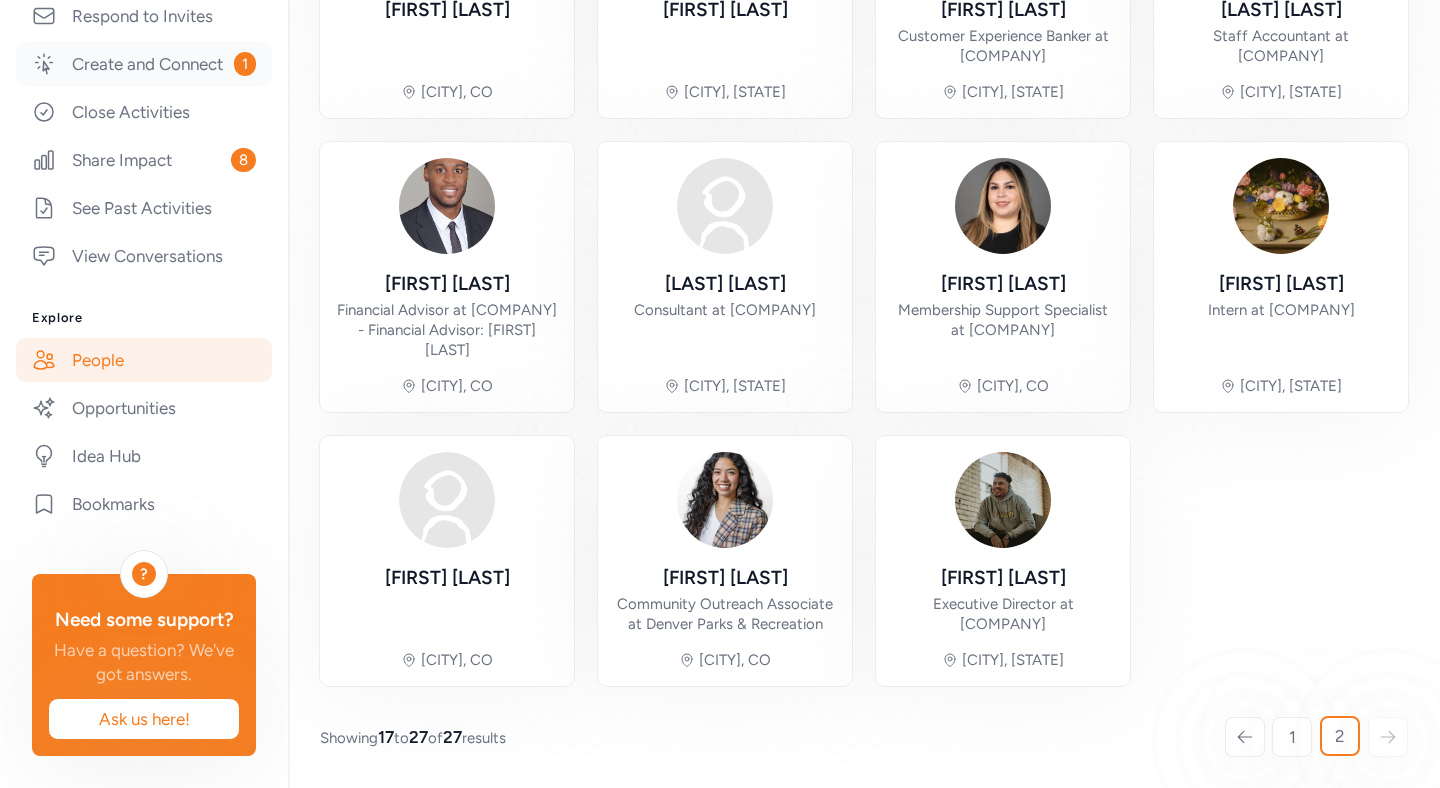 click on "1" at bounding box center [245, 64] 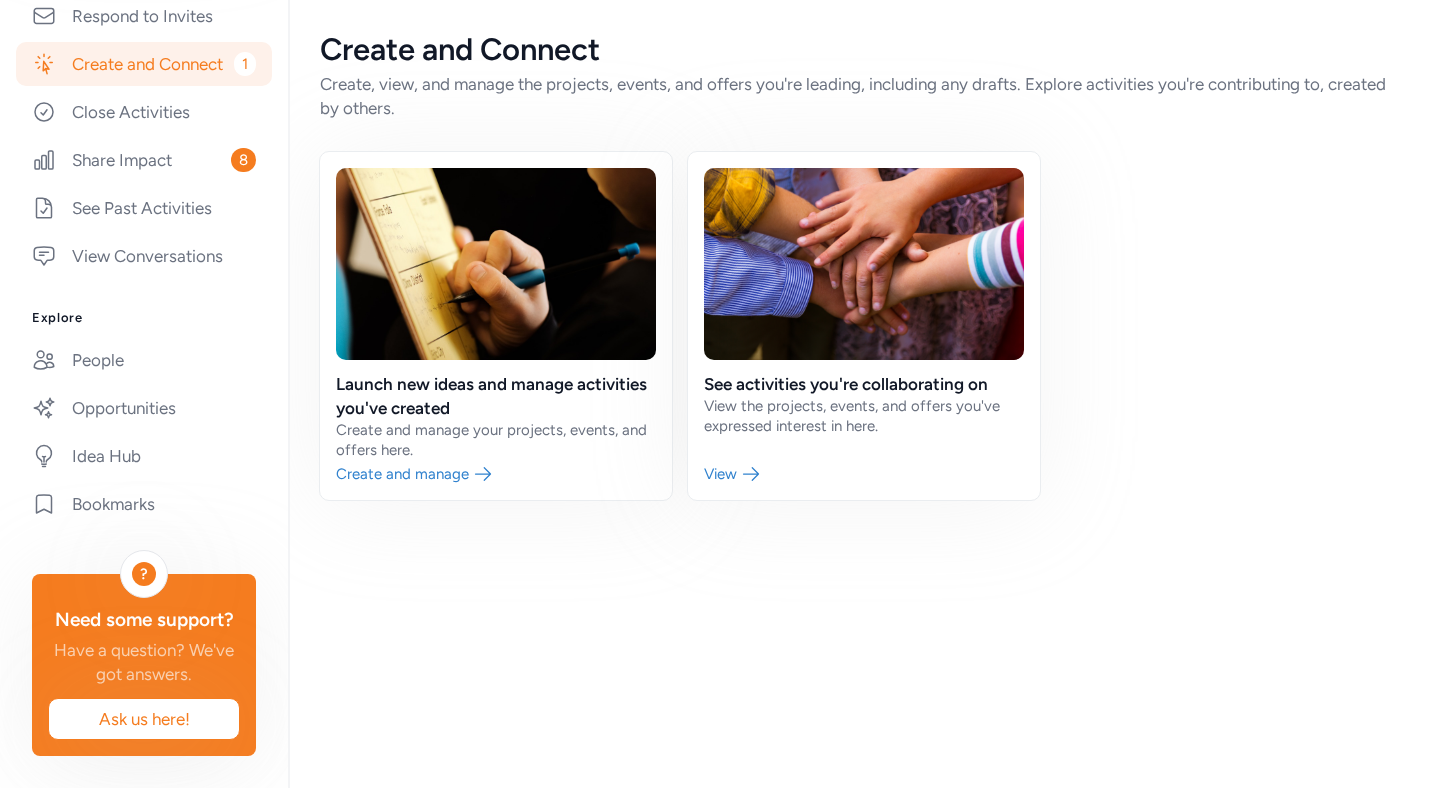 scroll, scrollTop: 0, scrollLeft: 0, axis: both 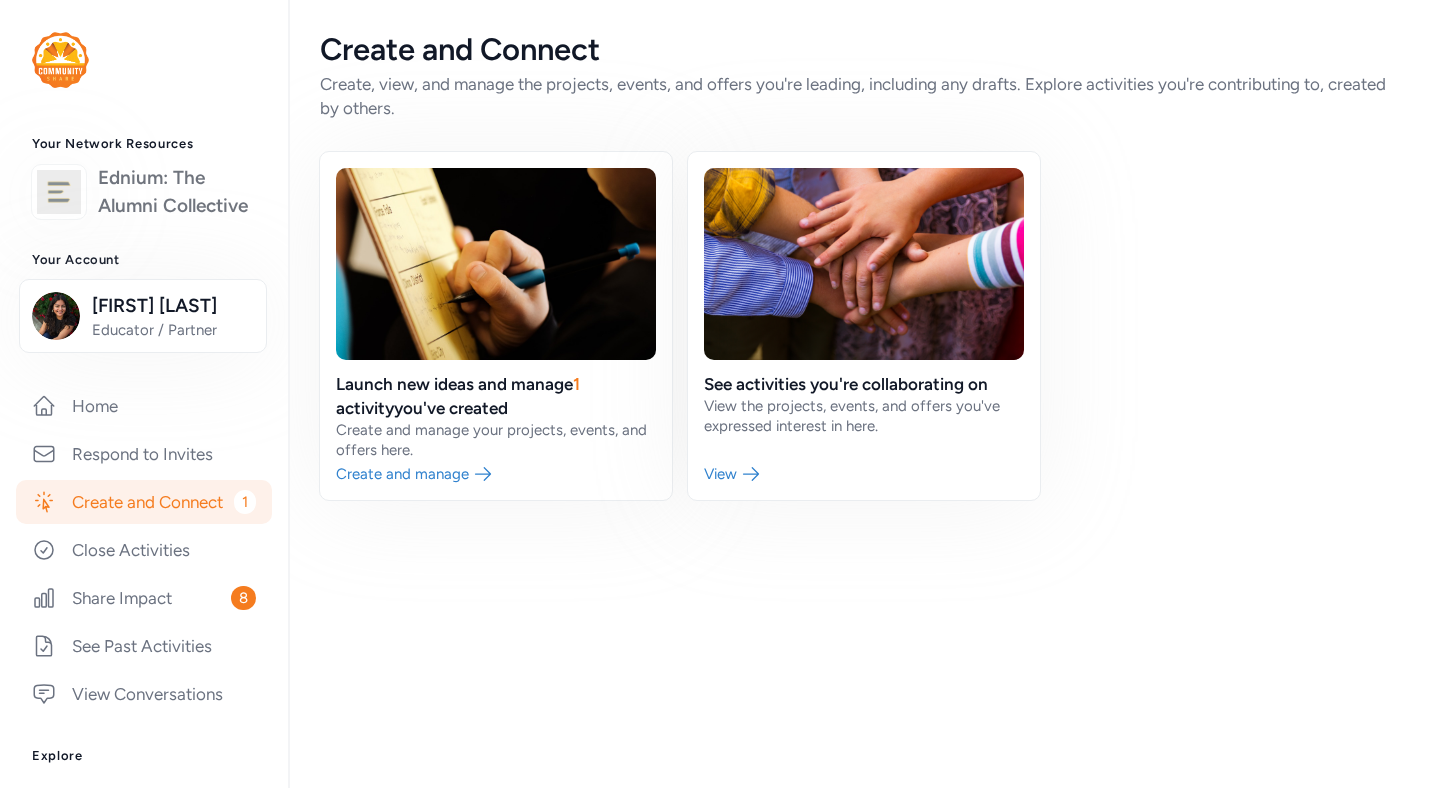 click on "Ednium: The Alumni Collective" at bounding box center [177, 192] 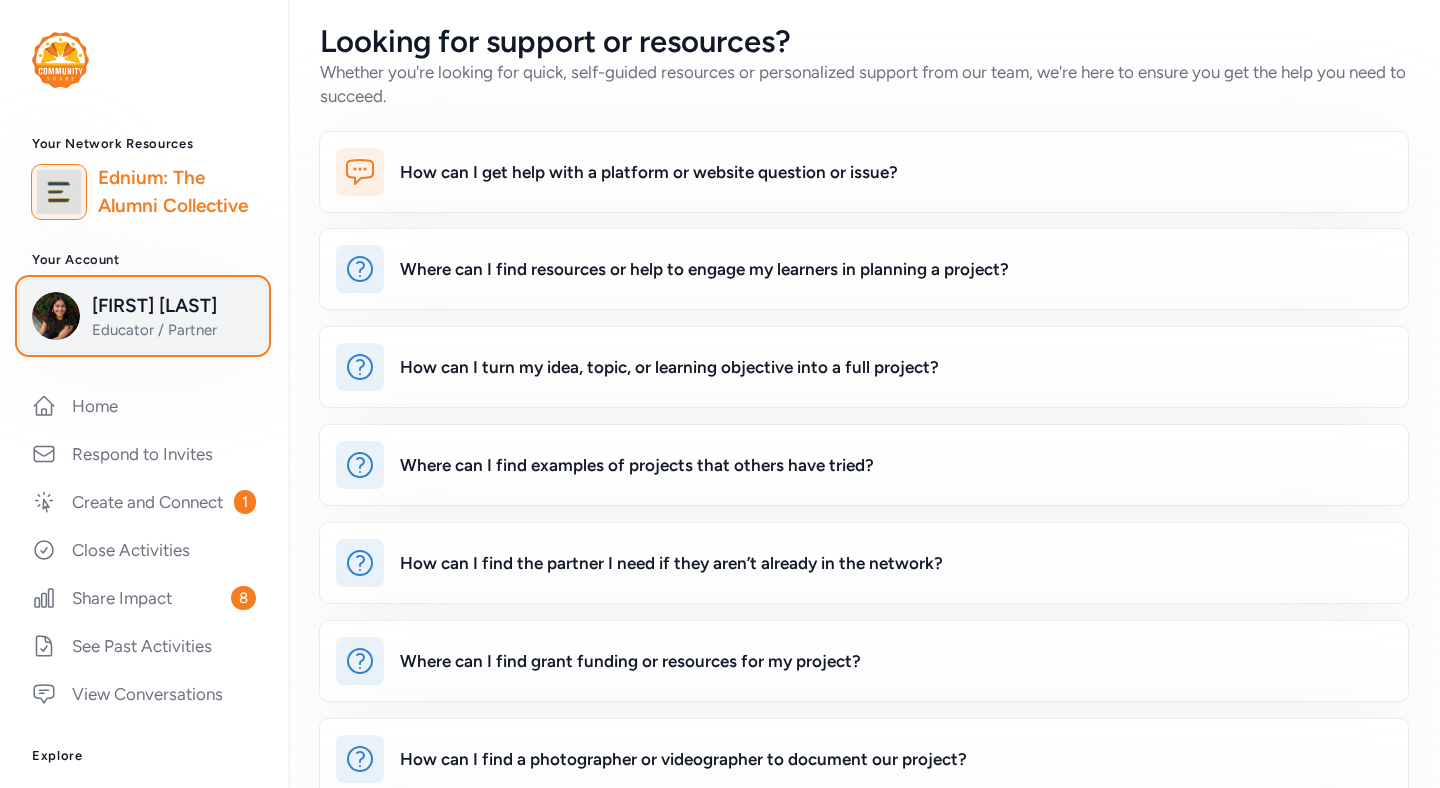 click on "[FIRST] [LAST]" at bounding box center (173, 306) 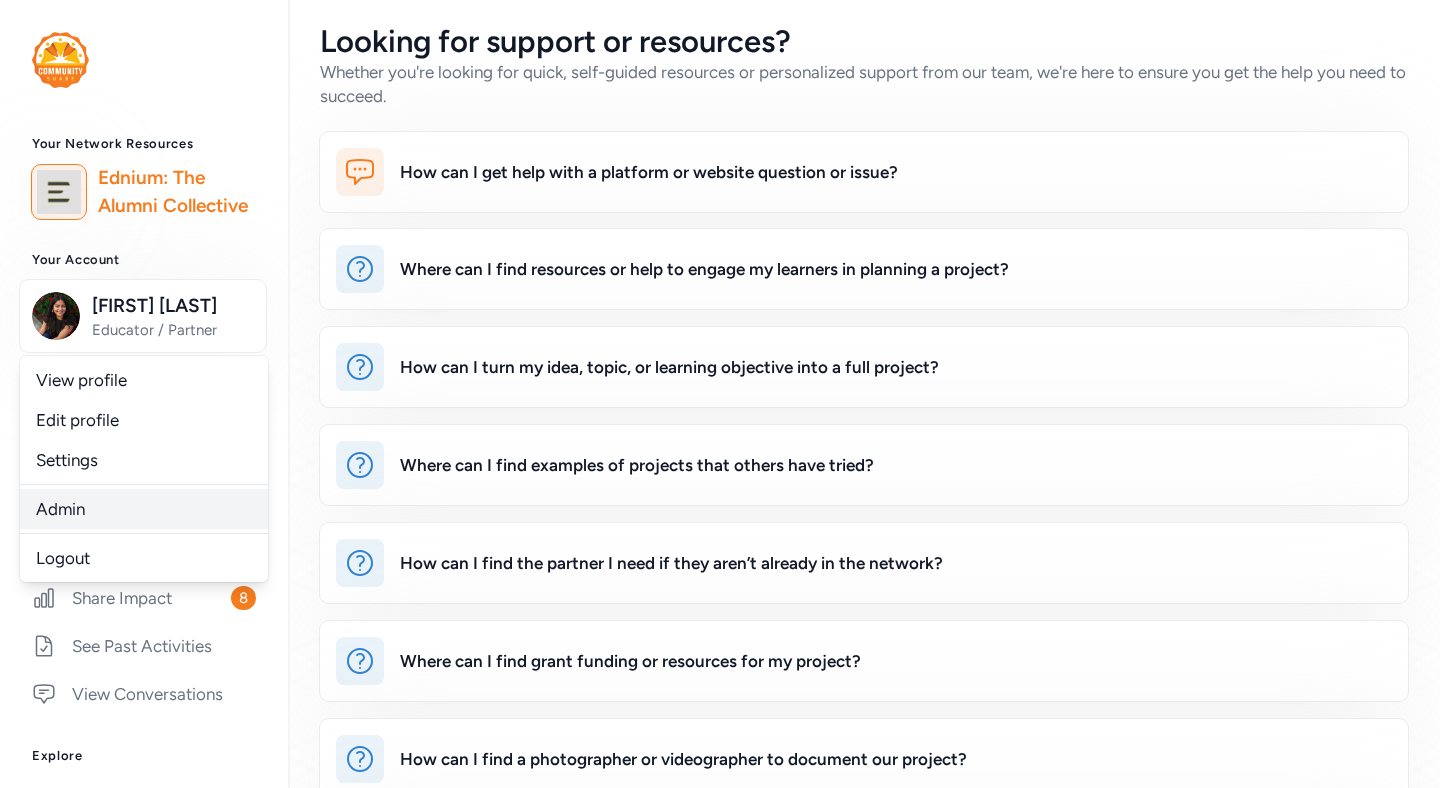 click on "Admin" at bounding box center (144, 509) 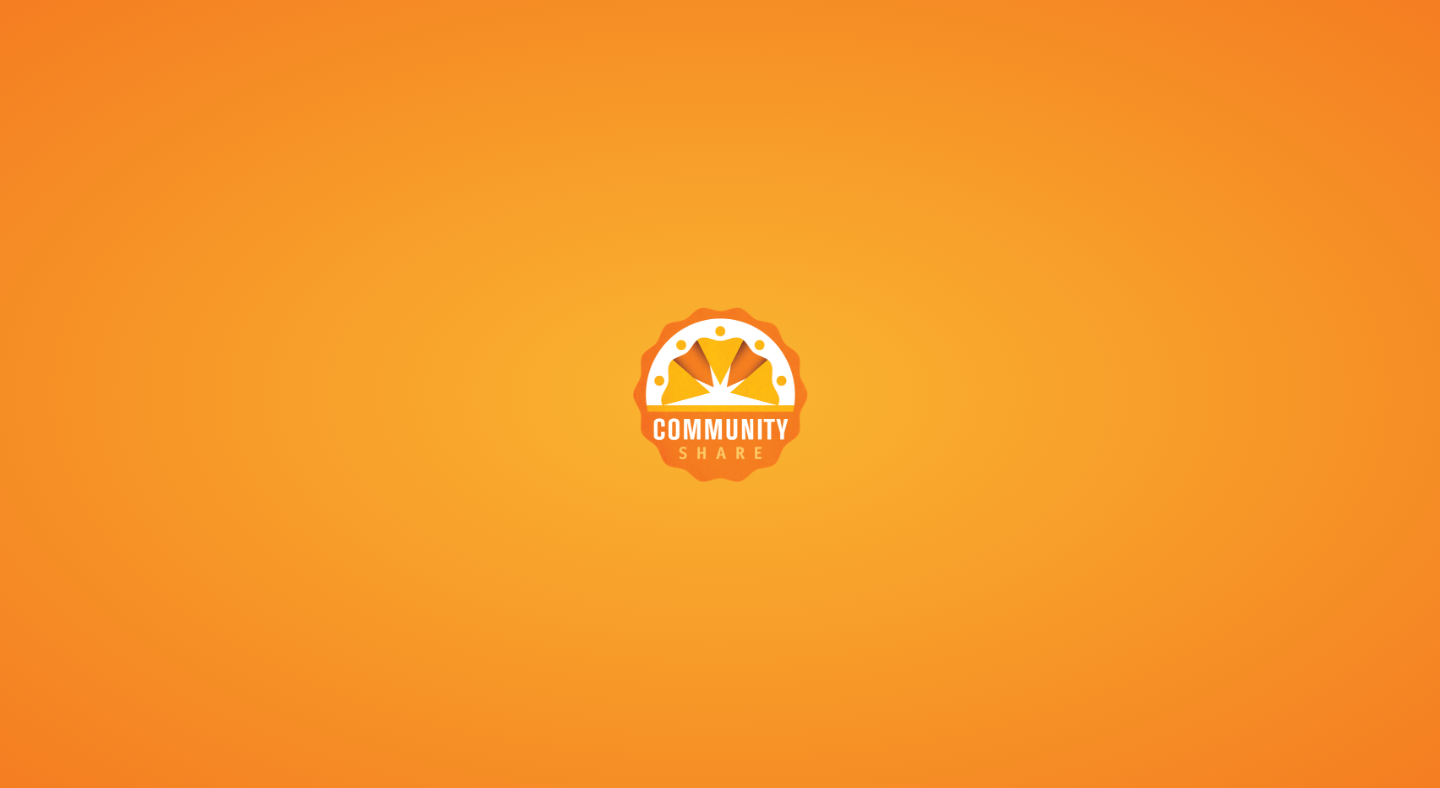 scroll, scrollTop: 0, scrollLeft: 0, axis: both 